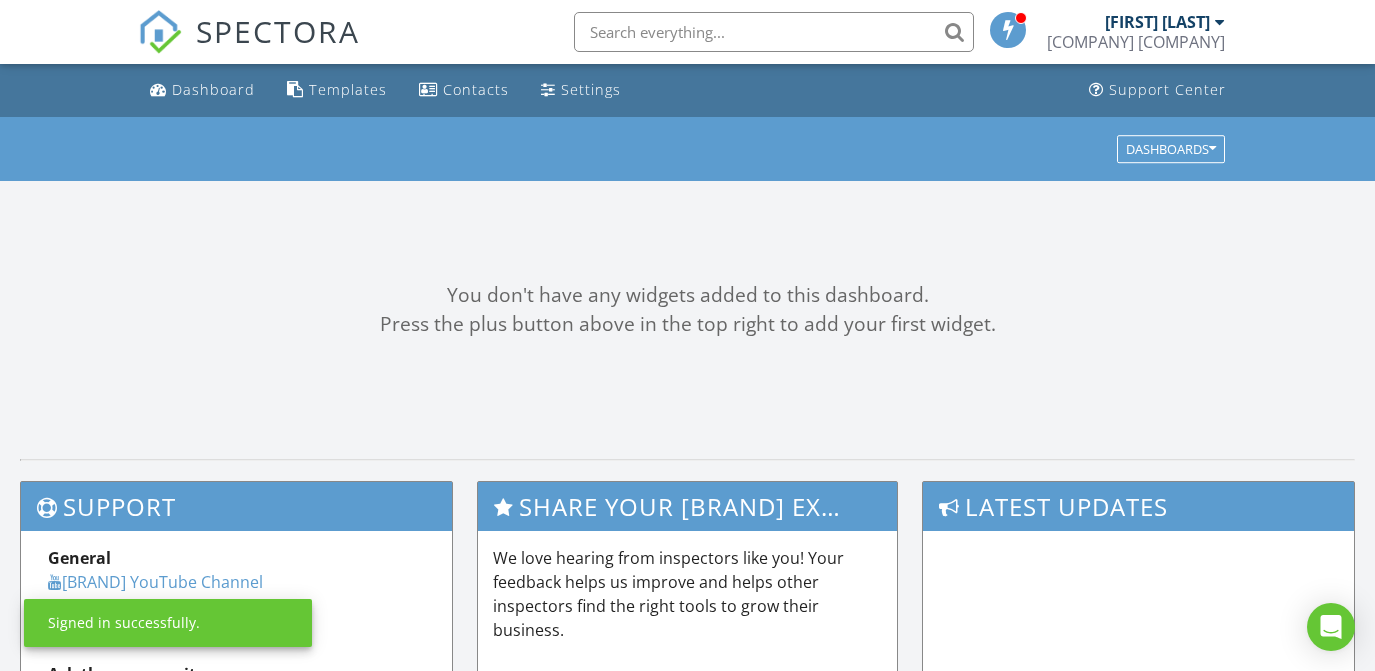 scroll, scrollTop: 0, scrollLeft: 0, axis: both 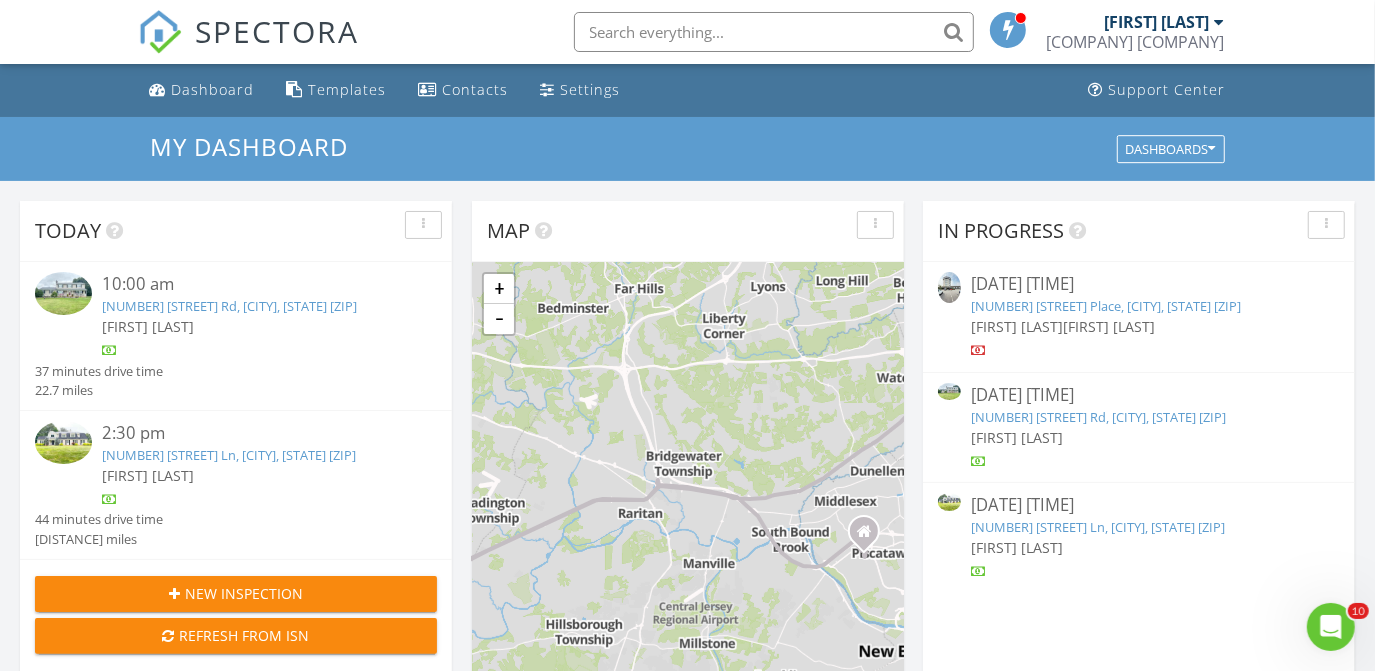 click on "6 Clover Hill Rd, Flemington, NJ 08822" at bounding box center [1098, 417] 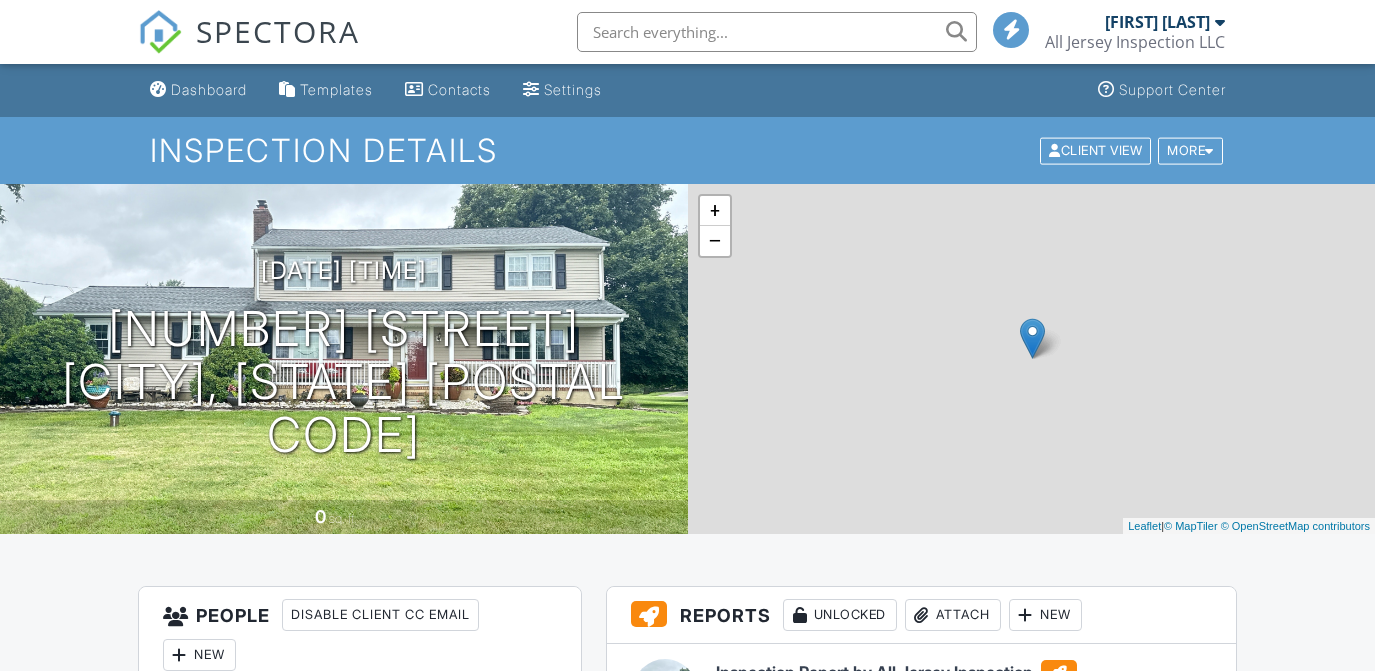 scroll, scrollTop: 0, scrollLeft: 0, axis: both 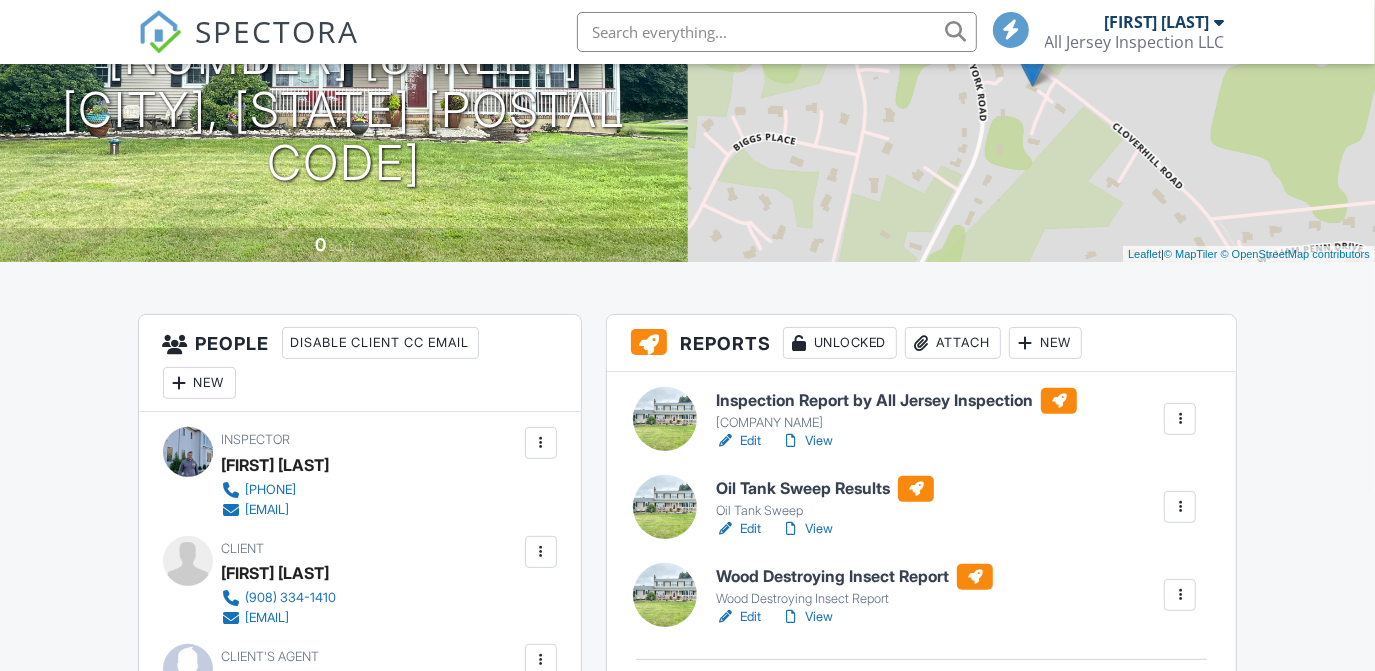 click on "Inspection Report by All Jersey Inspection" at bounding box center (896, 401) 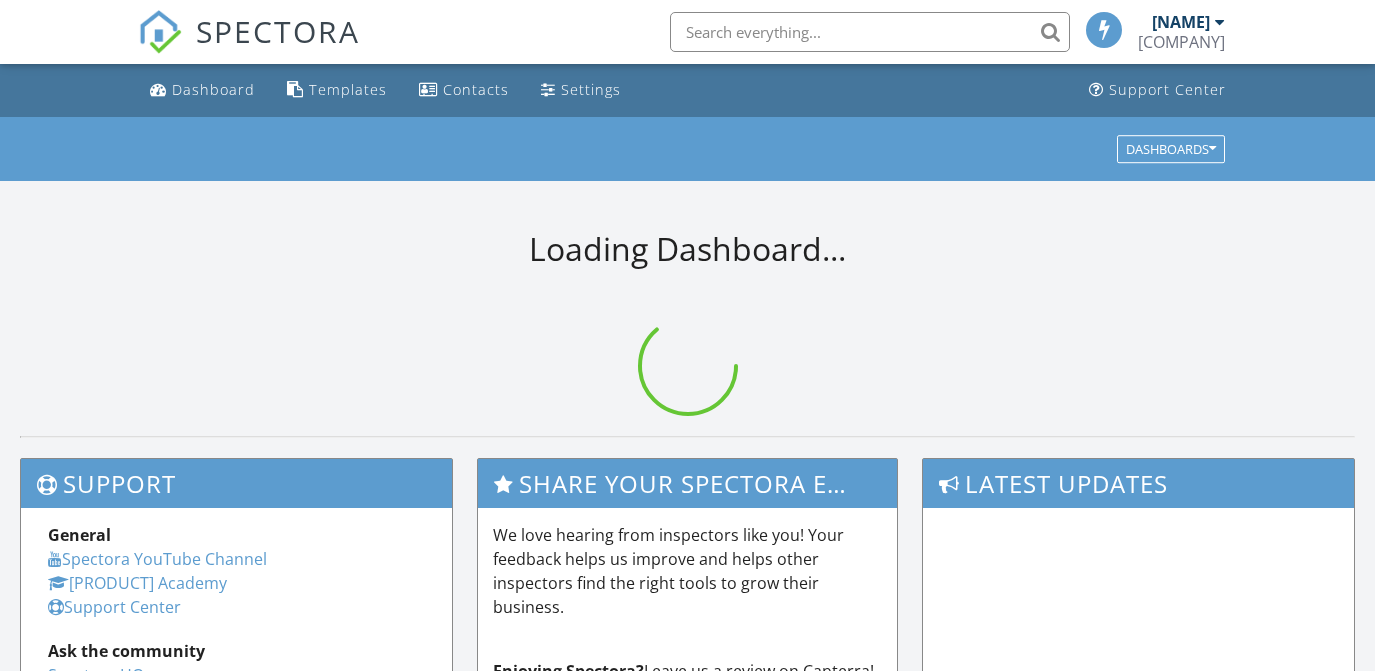 scroll, scrollTop: 0, scrollLeft: 0, axis: both 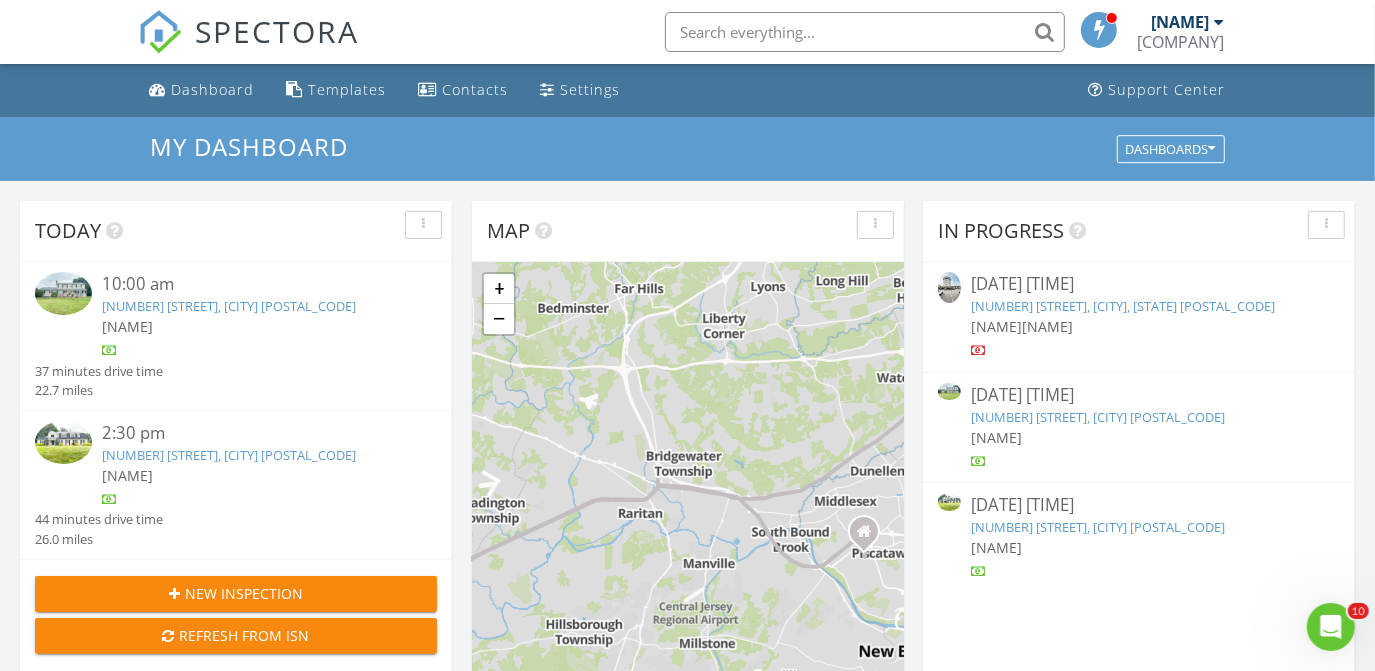 click on "[NUMBER] [STREET], [CITY], [STATE] [POSTAL_CODE]" at bounding box center [1098, 417] 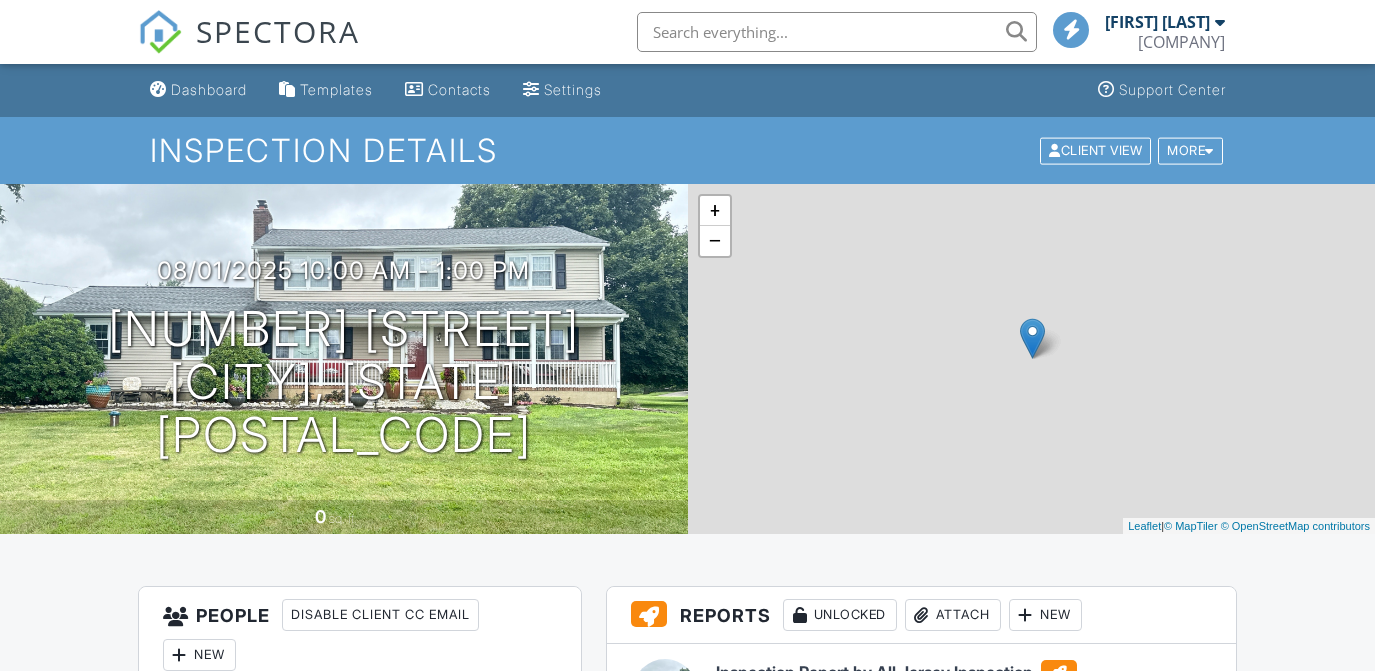 scroll, scrollTop: 272, scrollLeft: 0, axis: vertical 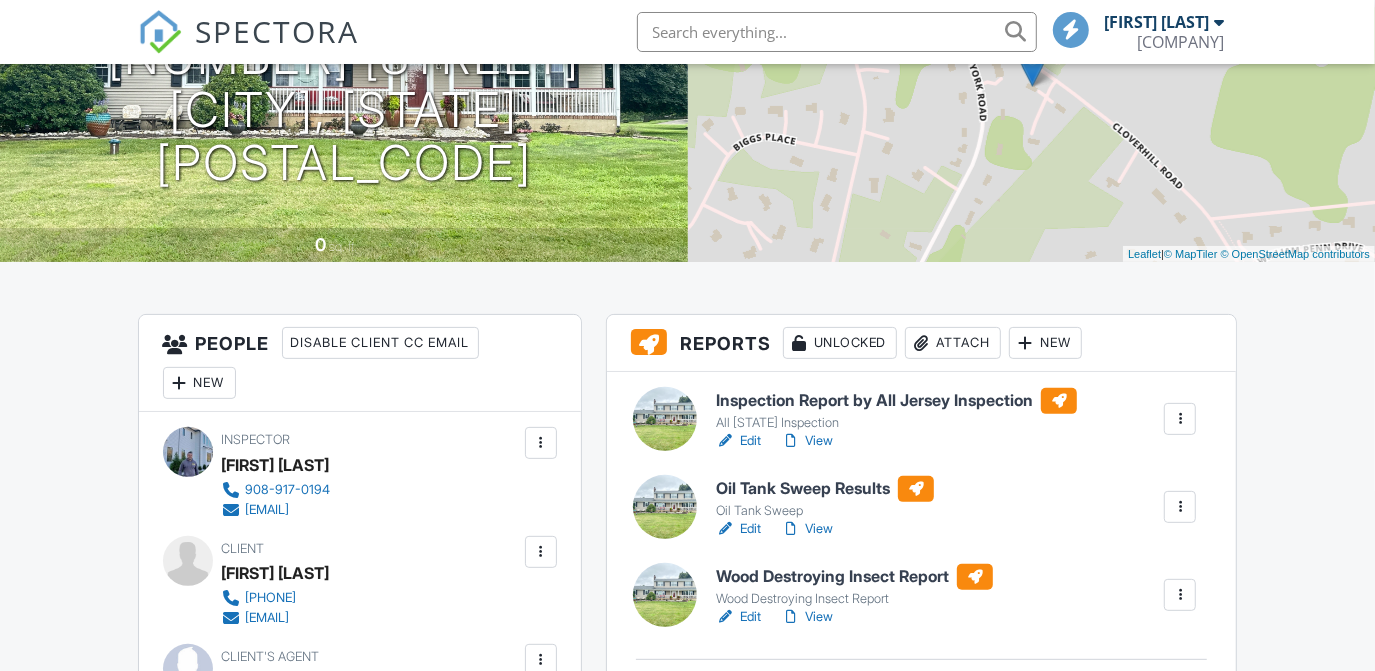 click on "Oil Tank Sweep Results" at bounding box center (825, 489) 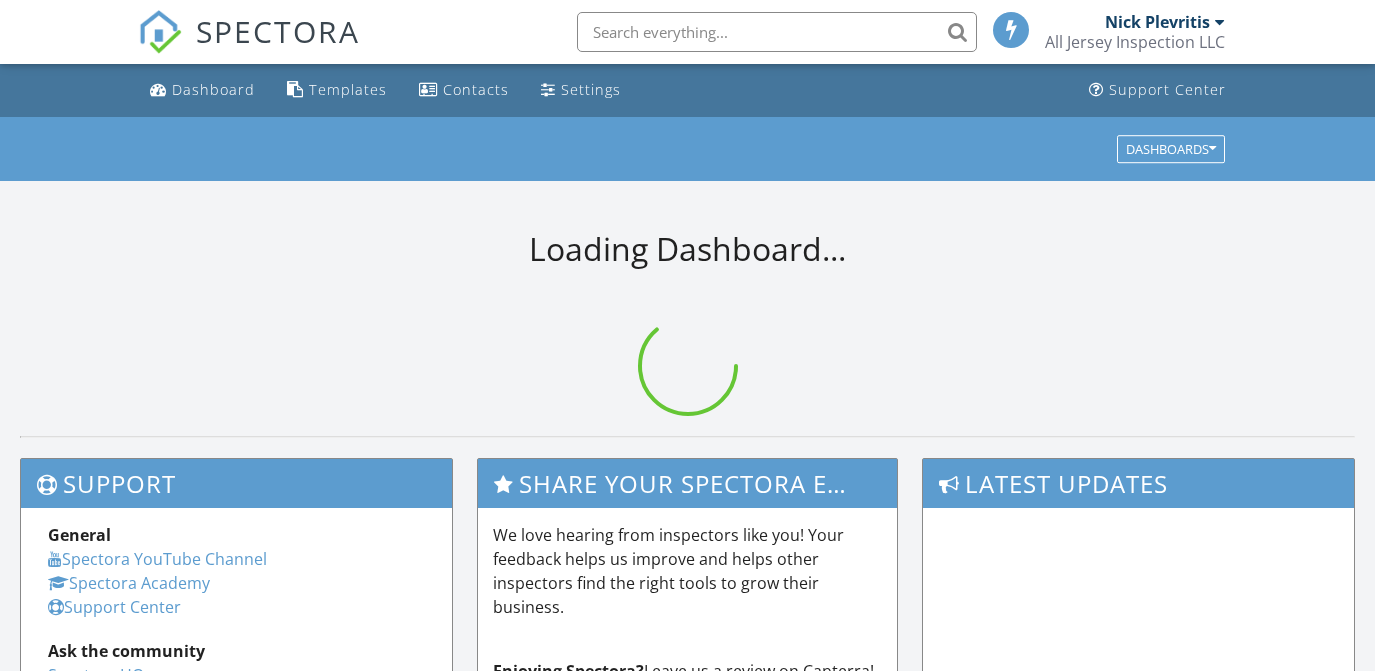 scroll, scrollTop: 0, scrollLeft: 0, axis: both 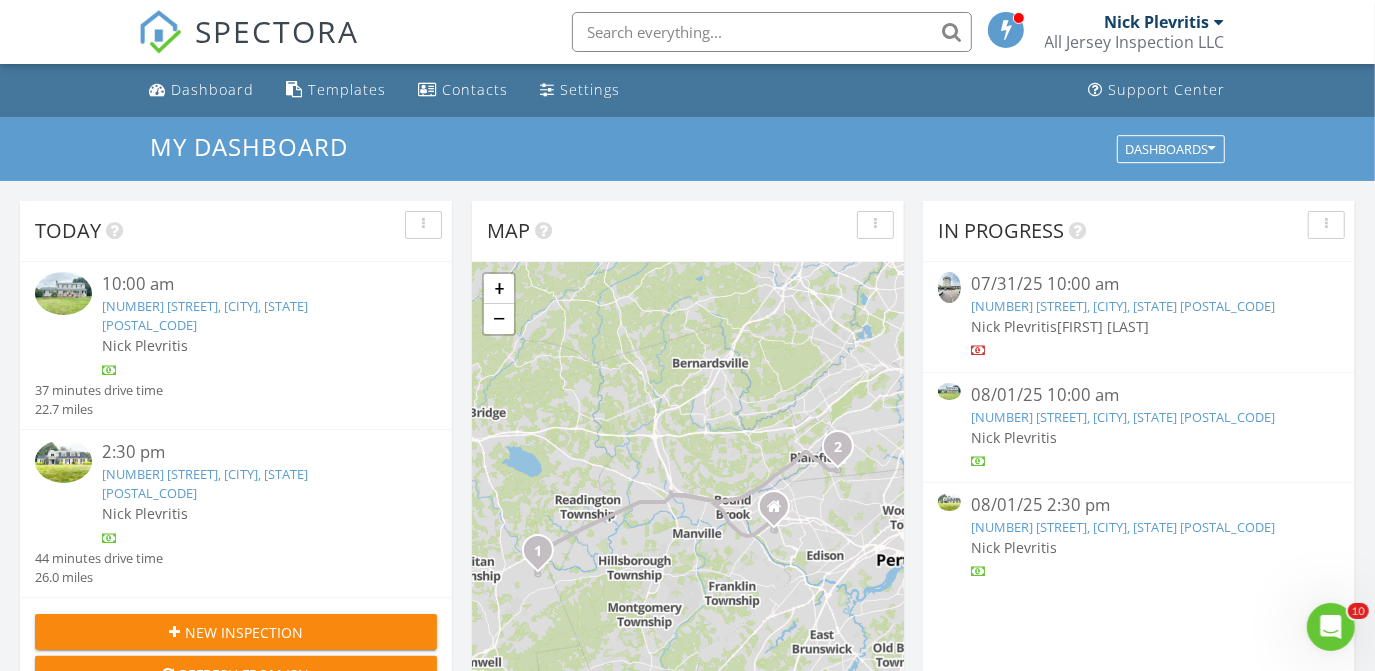 click on "[NUMBER] [STREET], [CITY], [STATE] [POSTAL_CODE]" at bounding box center (1123, 417) 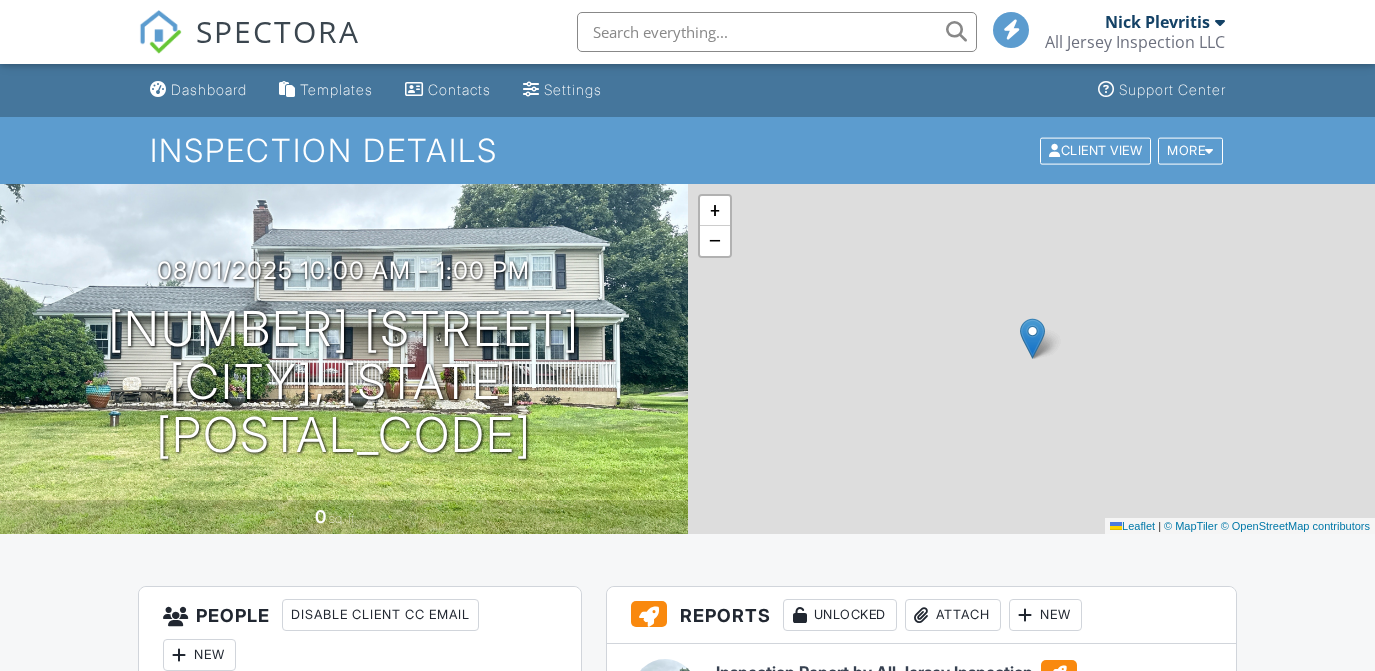 scroll, scrollTop: 90, scrollLeft: 0, axis: vertical 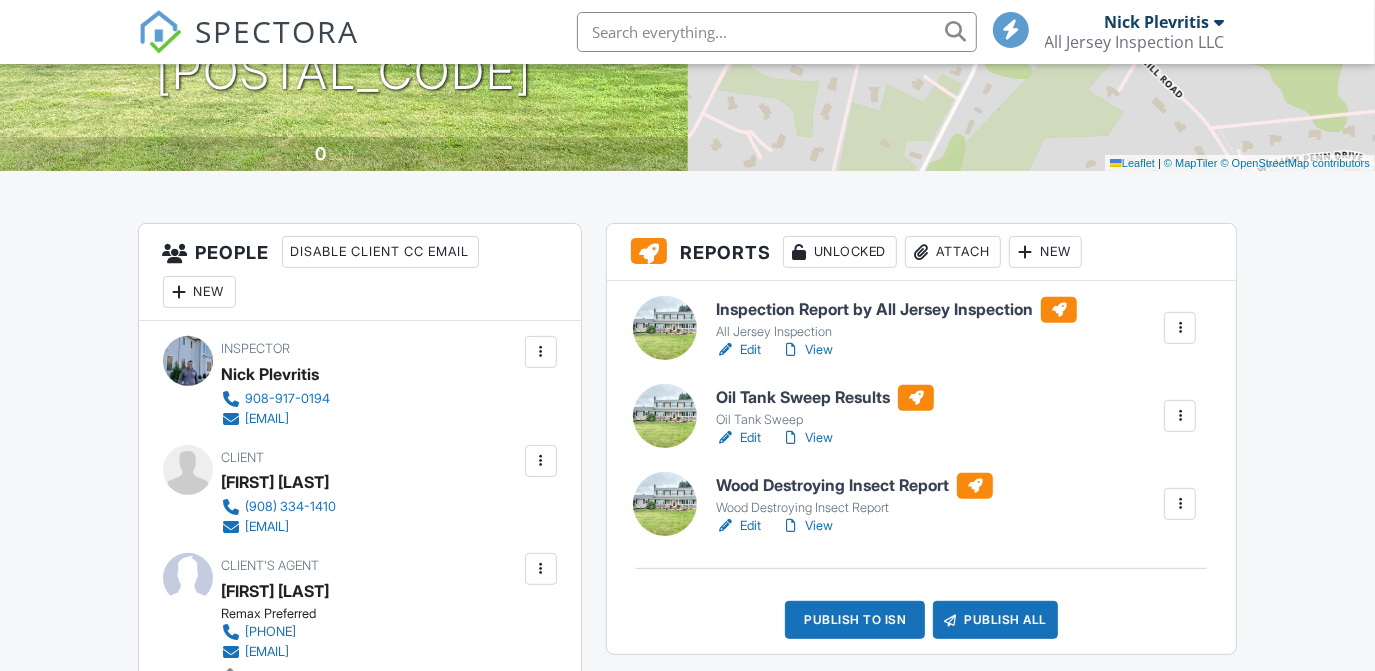 click on "Wood Destroying Insect Report" at bounding box center [854, 486] 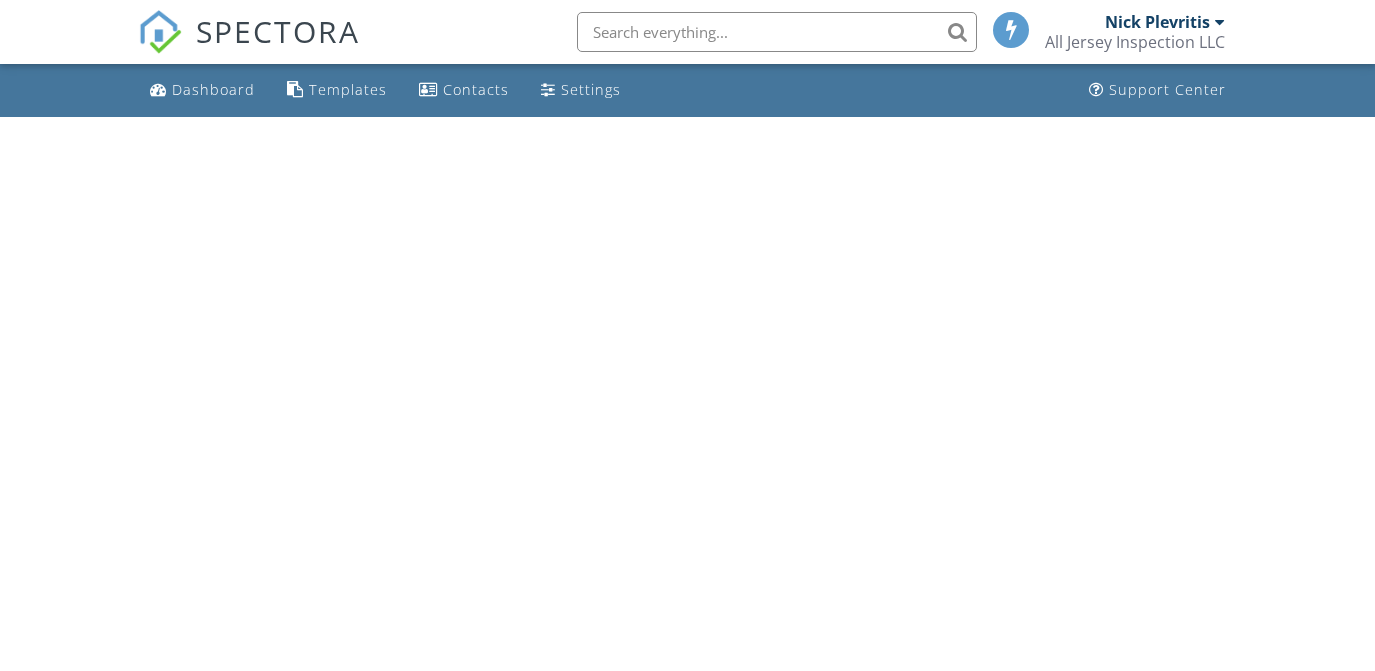 scroll, scrollTop: 0, scrollLeft: 0, axis: both 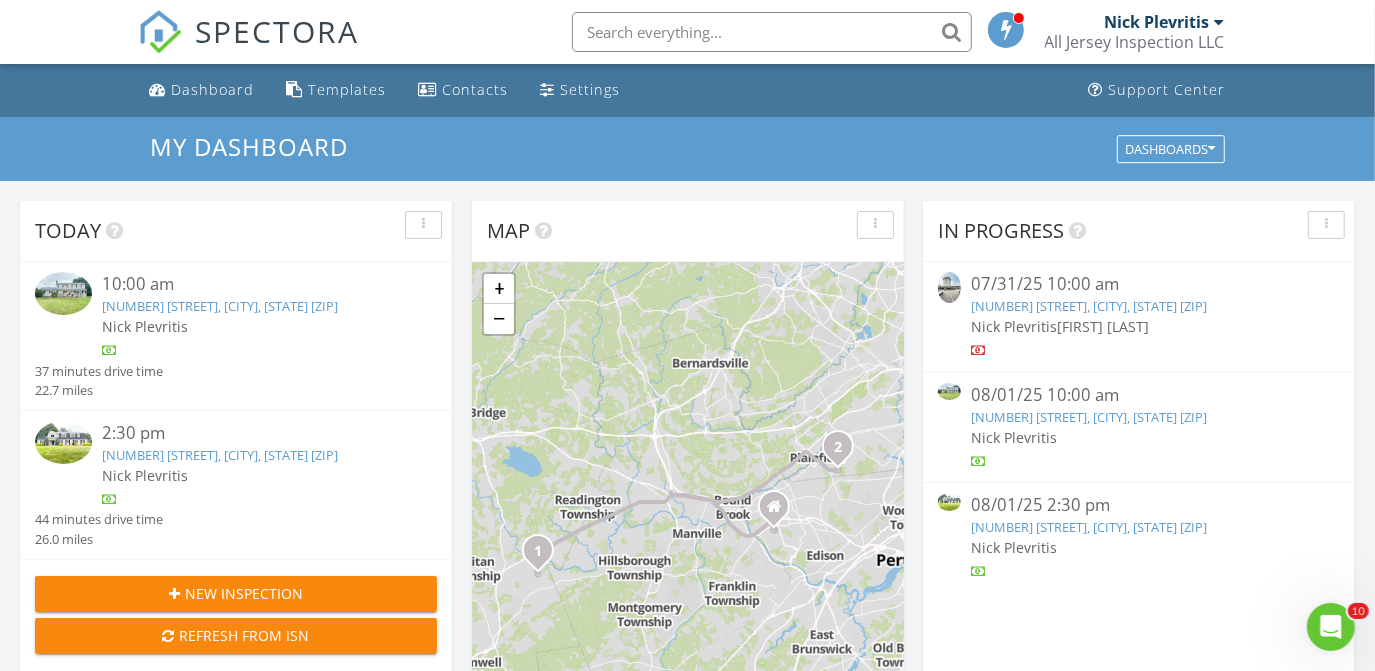 click on "6 Clover Hill Rd, Flemington, NJ 08822" at bounding box center (1089, 417) 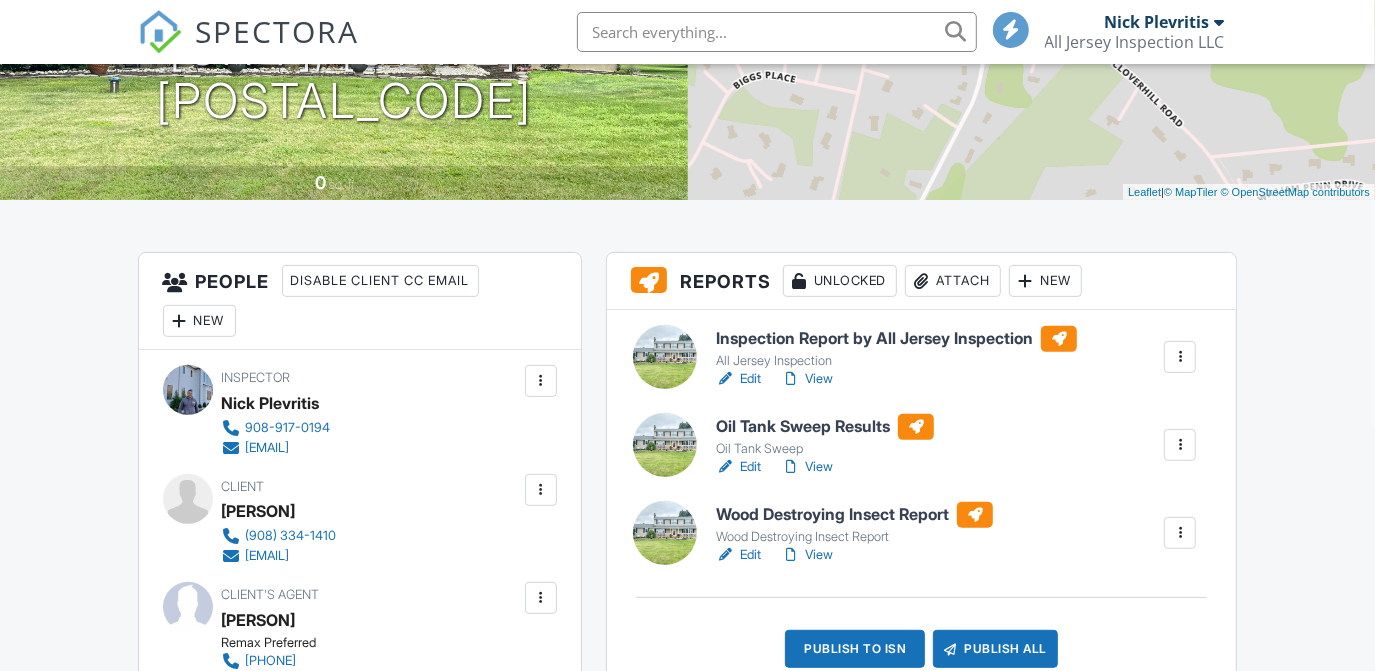 scroll, scrollTop: 636, scrollLeft: 0, axis: vertical 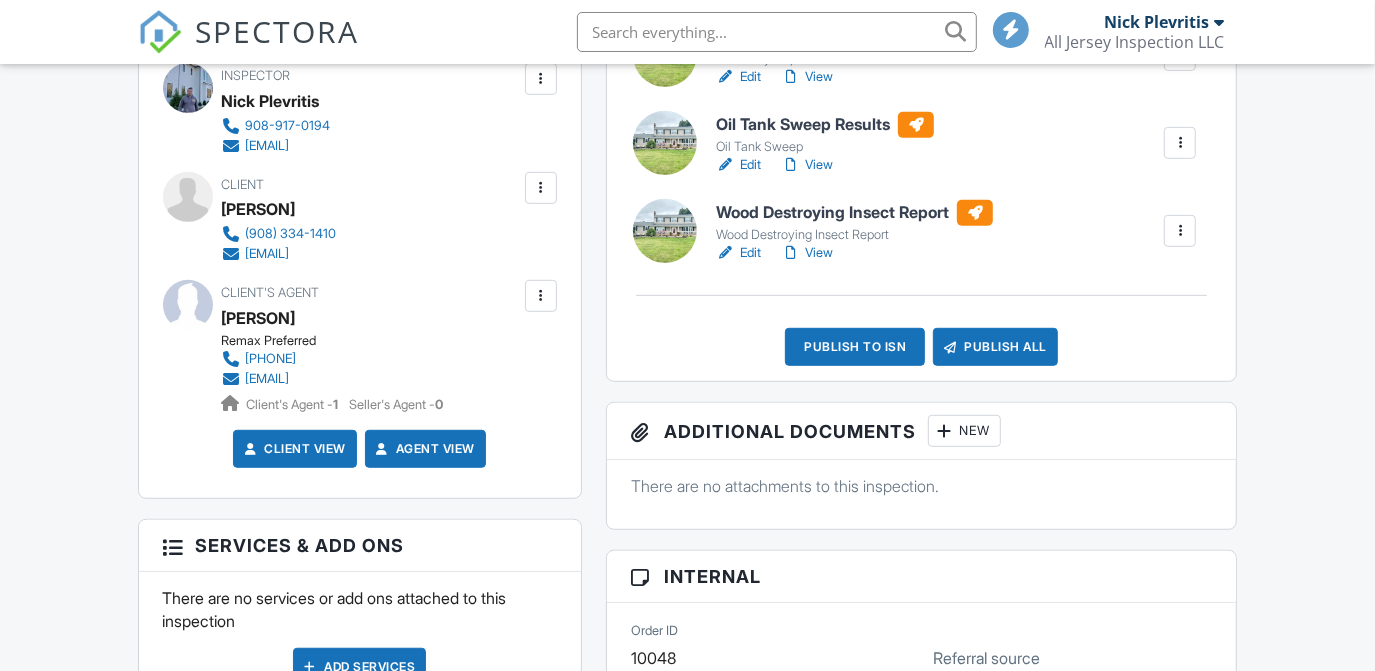 click on "Wood Destroying Insect Report" at bounding box center (854, 213) 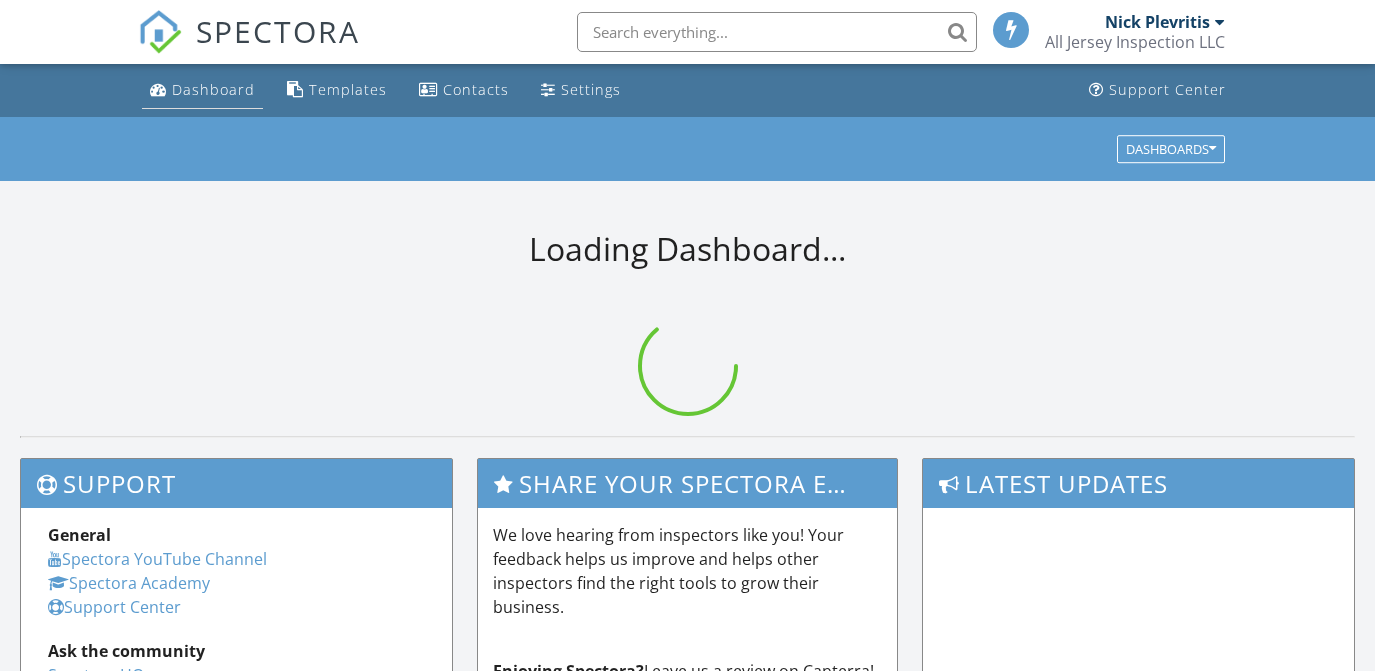 scroll, scrollTop: 0, scrollLeft: 0, axis: both 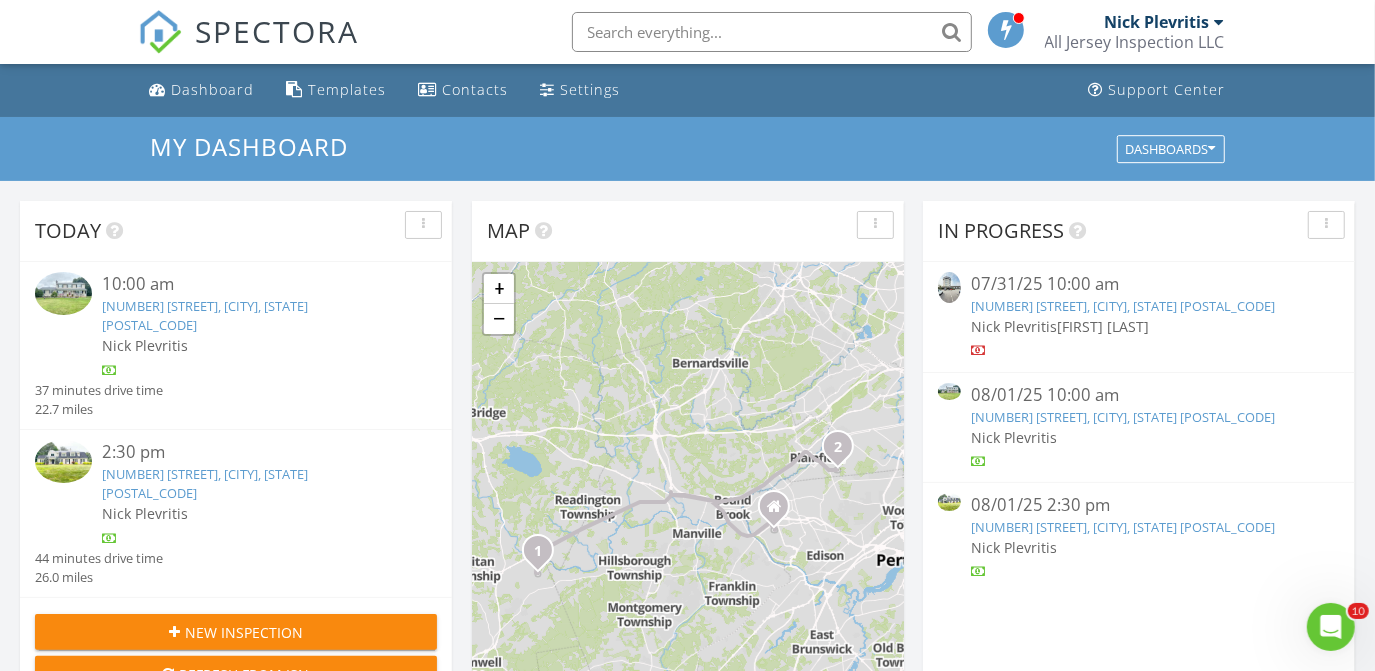 click on "6 Clover Hill Rd, Flemington, NJ 08822" at bounding box center (1123, 417) 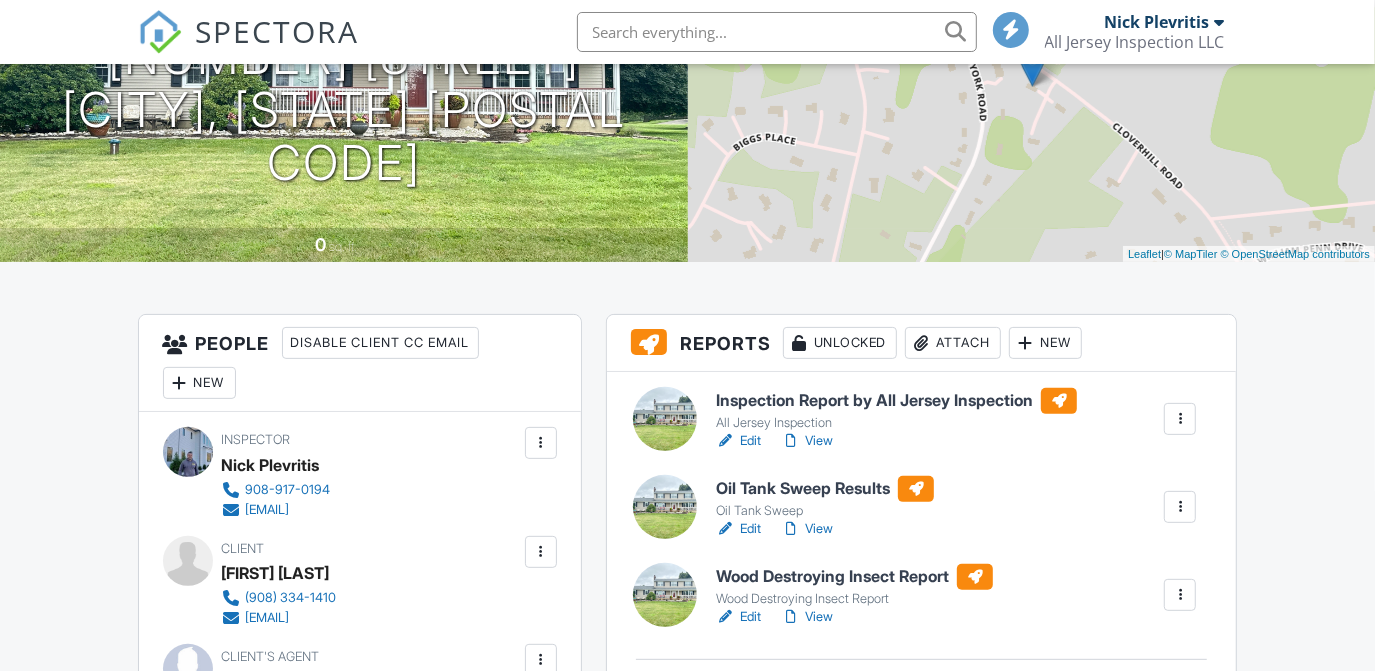 scroll, scrollTop: 636, scrollLeft: 0, axis: vertical 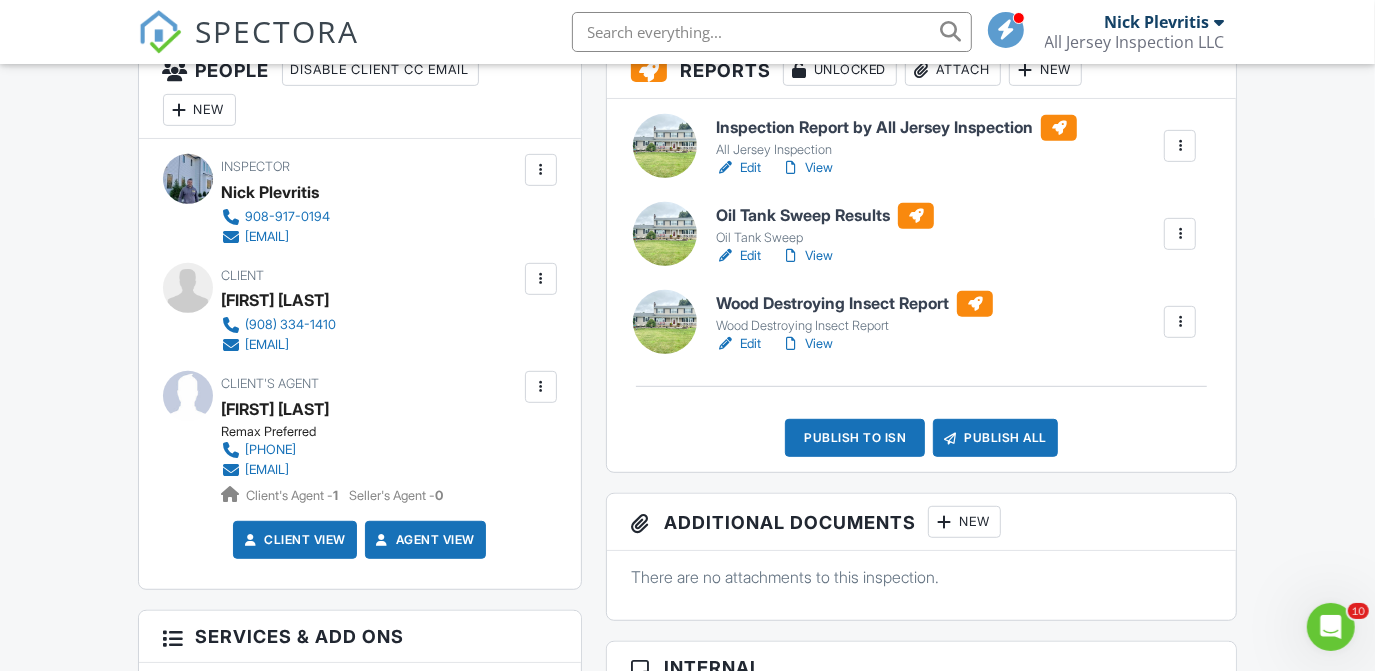 click on "Publish to ISN" at bounding box center [855, 438] 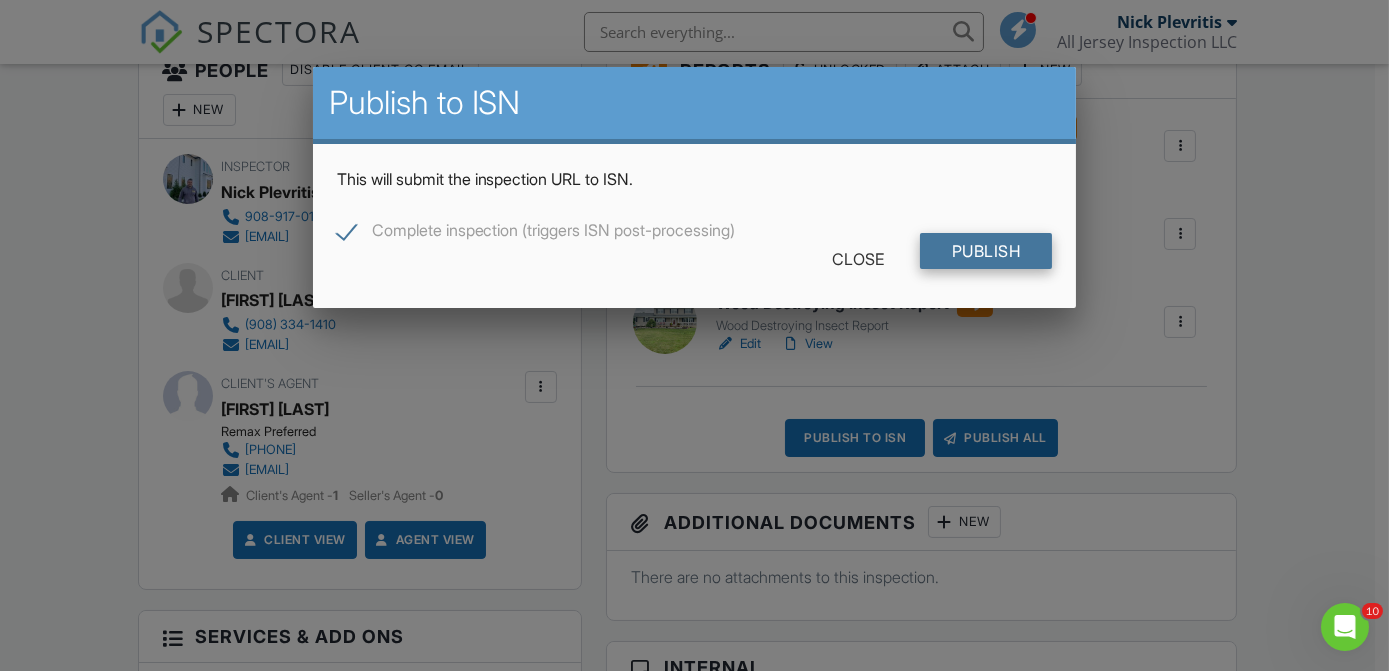 click on "Publish" at bounding box center [986, 251] 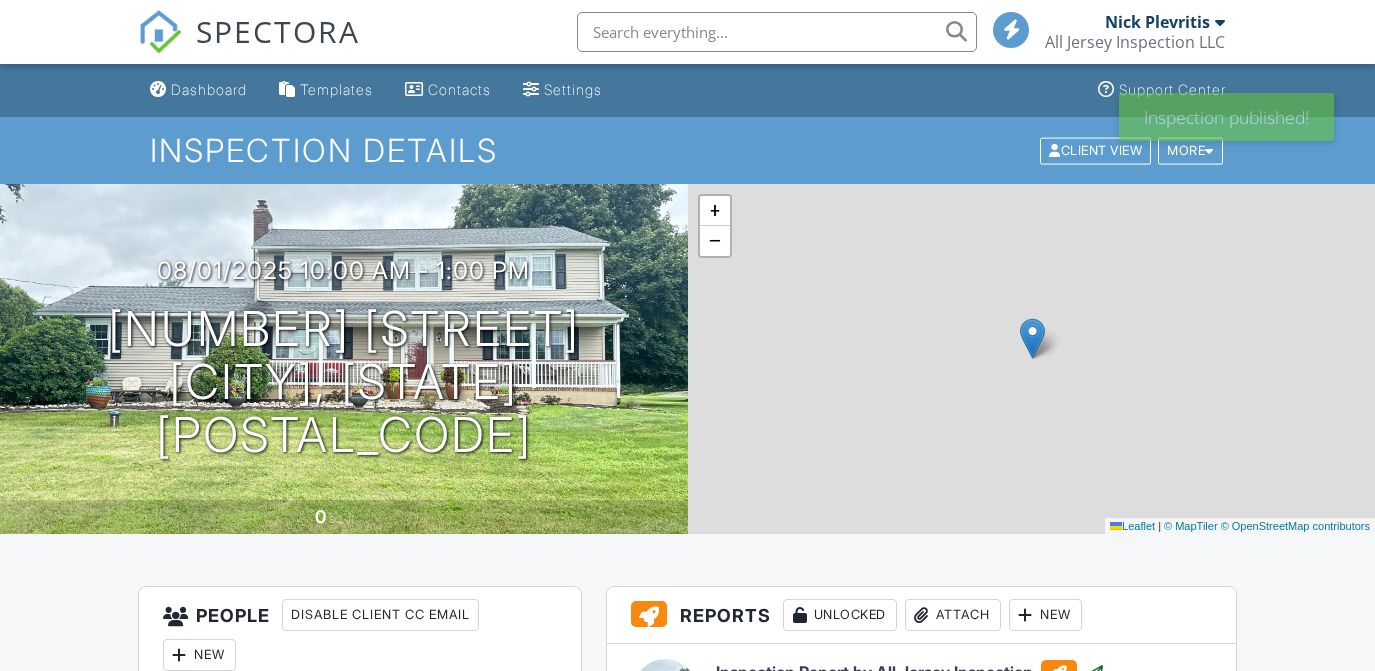 scroll, scrollTop: 0, scrollLeft: 0, axis: both 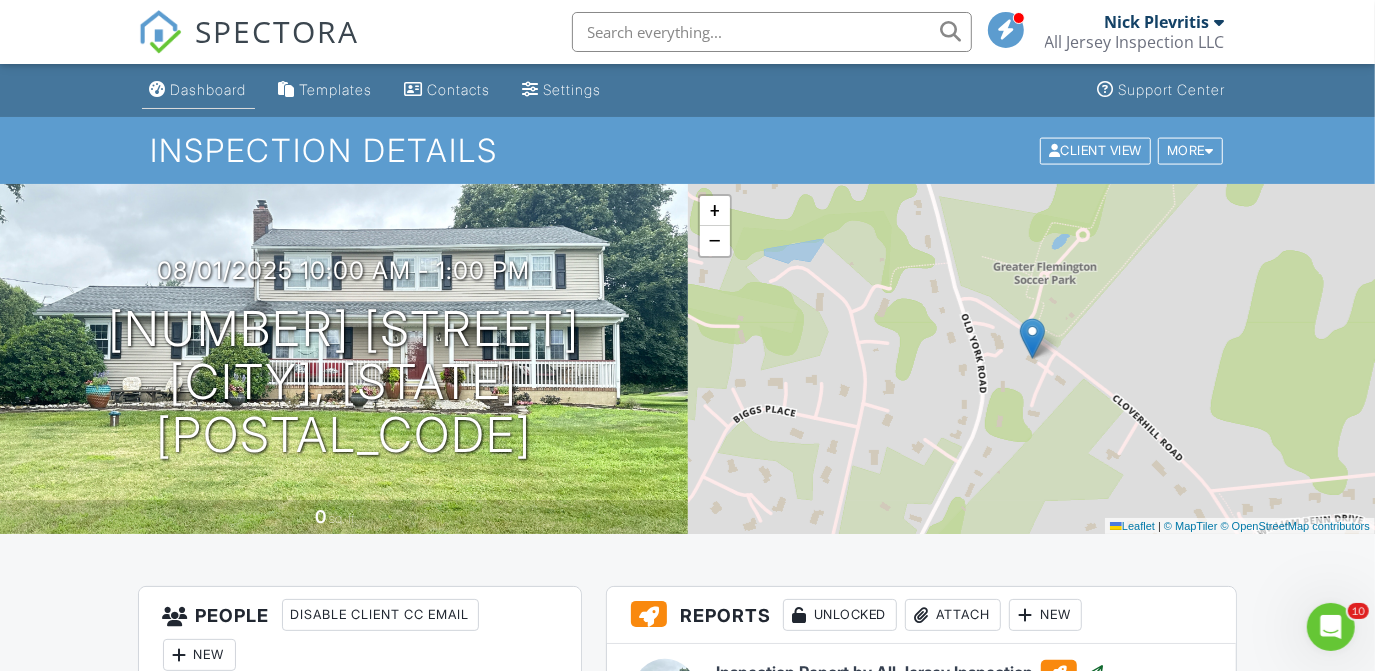 click on "Dashboard" at bounding box center (209, 89) 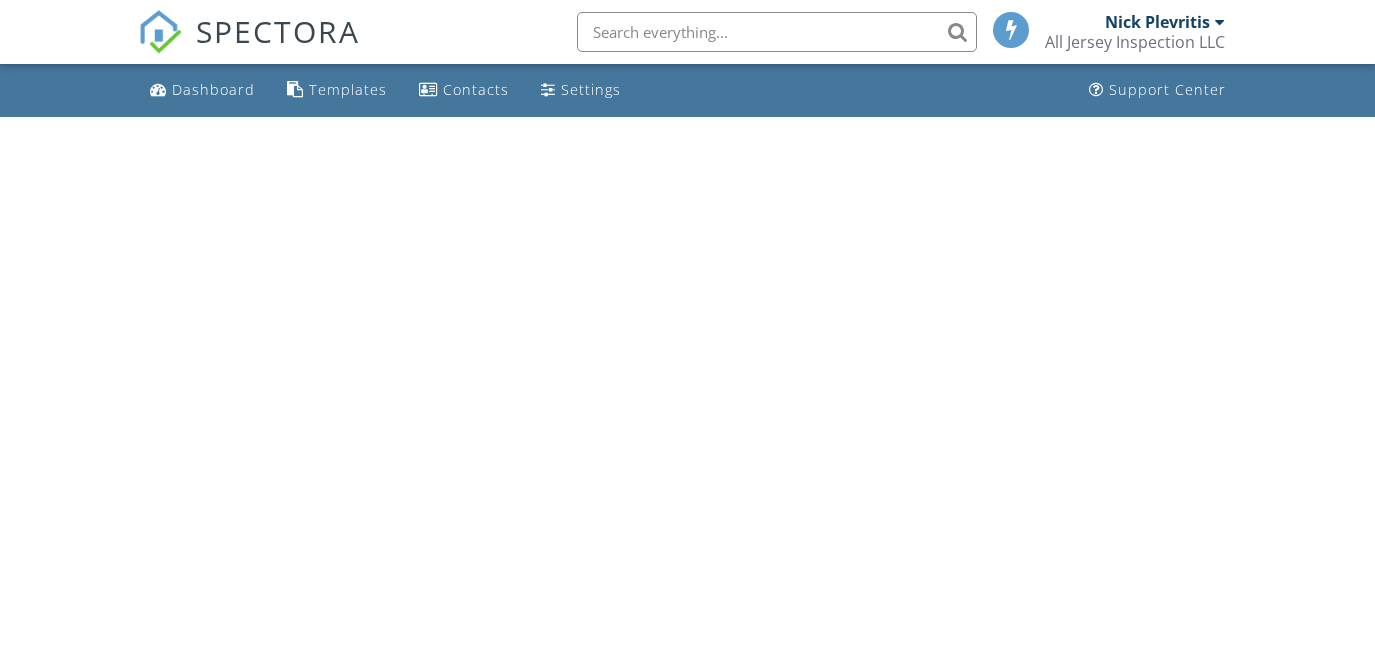 scroll, scrollTop: 0, scrollLeft: 0, axis: both 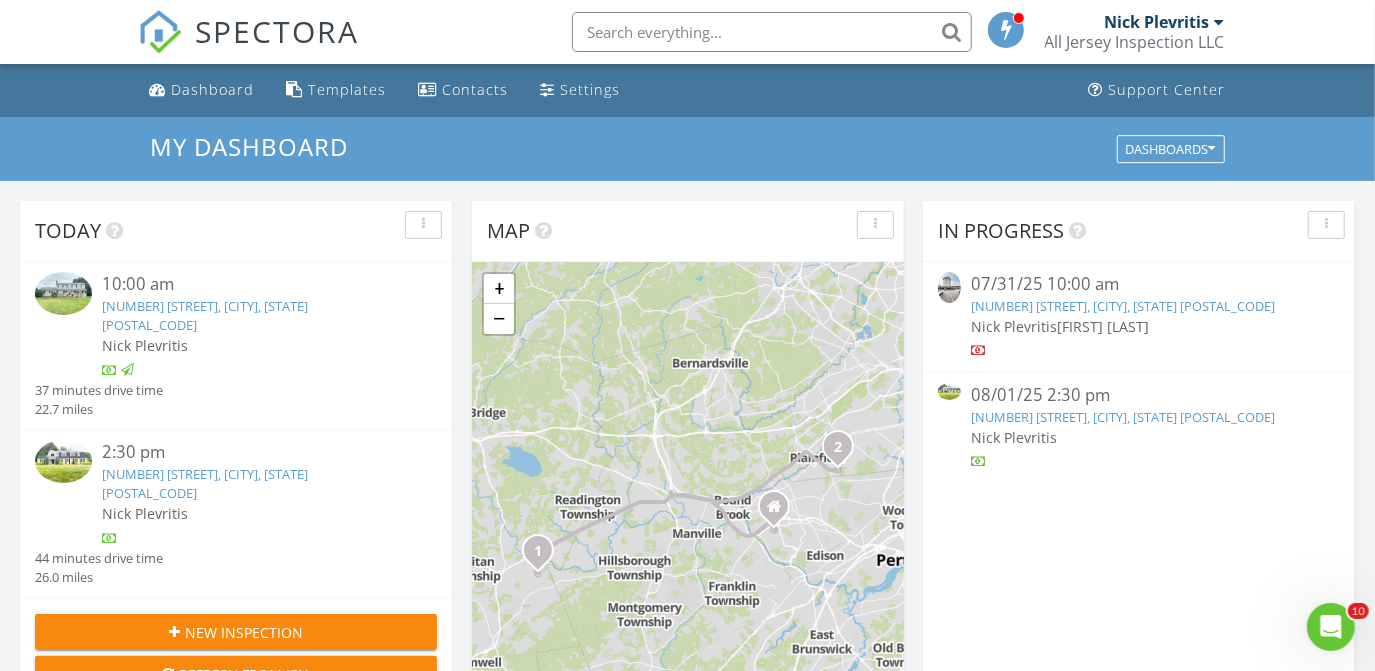click on "6 Short Hills Ln, Scotch Plains, NJ 07076" at bounding box center (1123, 417) 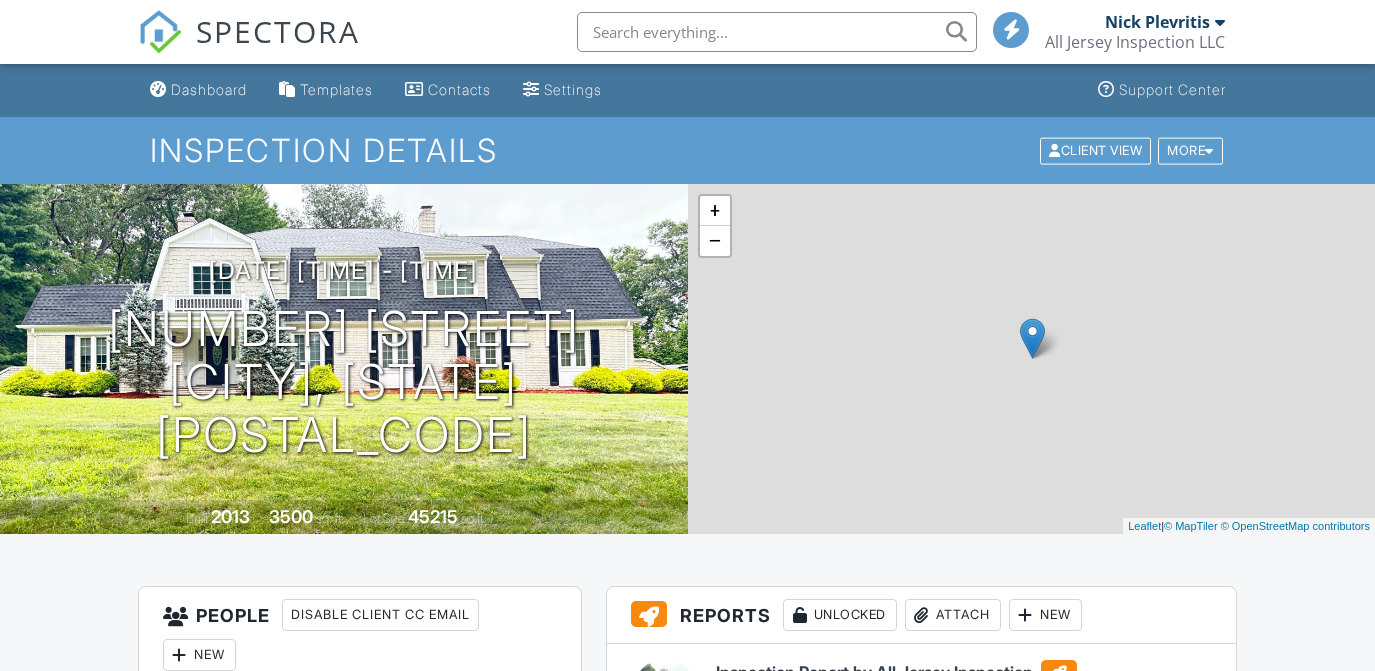 scroll, scrollTop: 0, scrollLeft: 0, axis: both 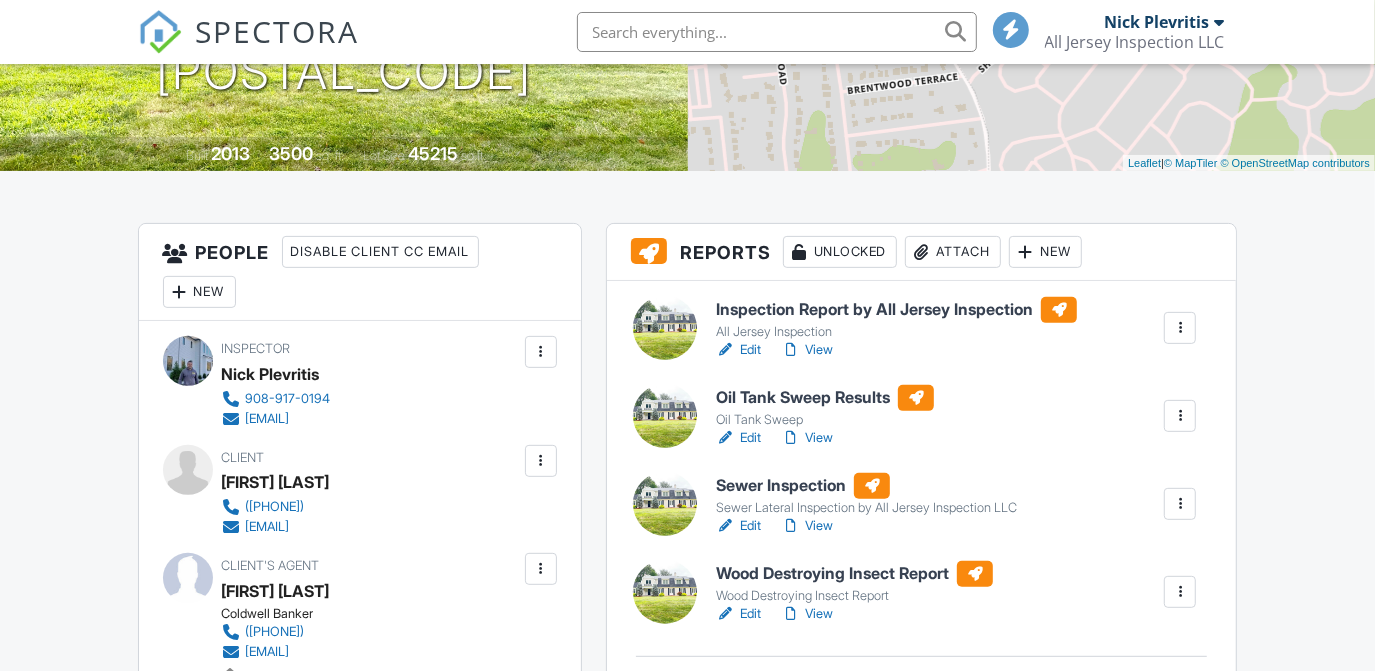 click on "Inspection Report by All Jersey Inspection" at bounding box center (896, 310) 